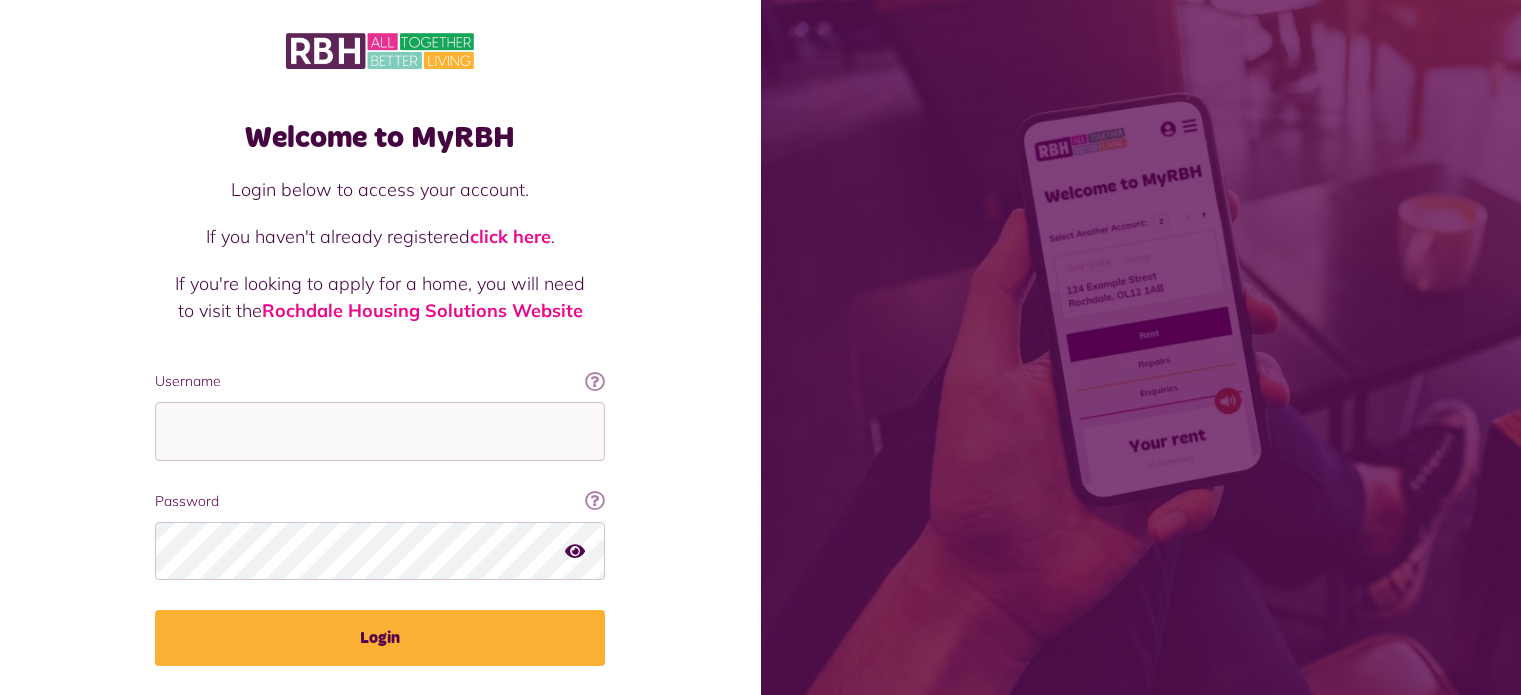 scroll, scrollTop: 0, scrollLeft: 0, axis: both 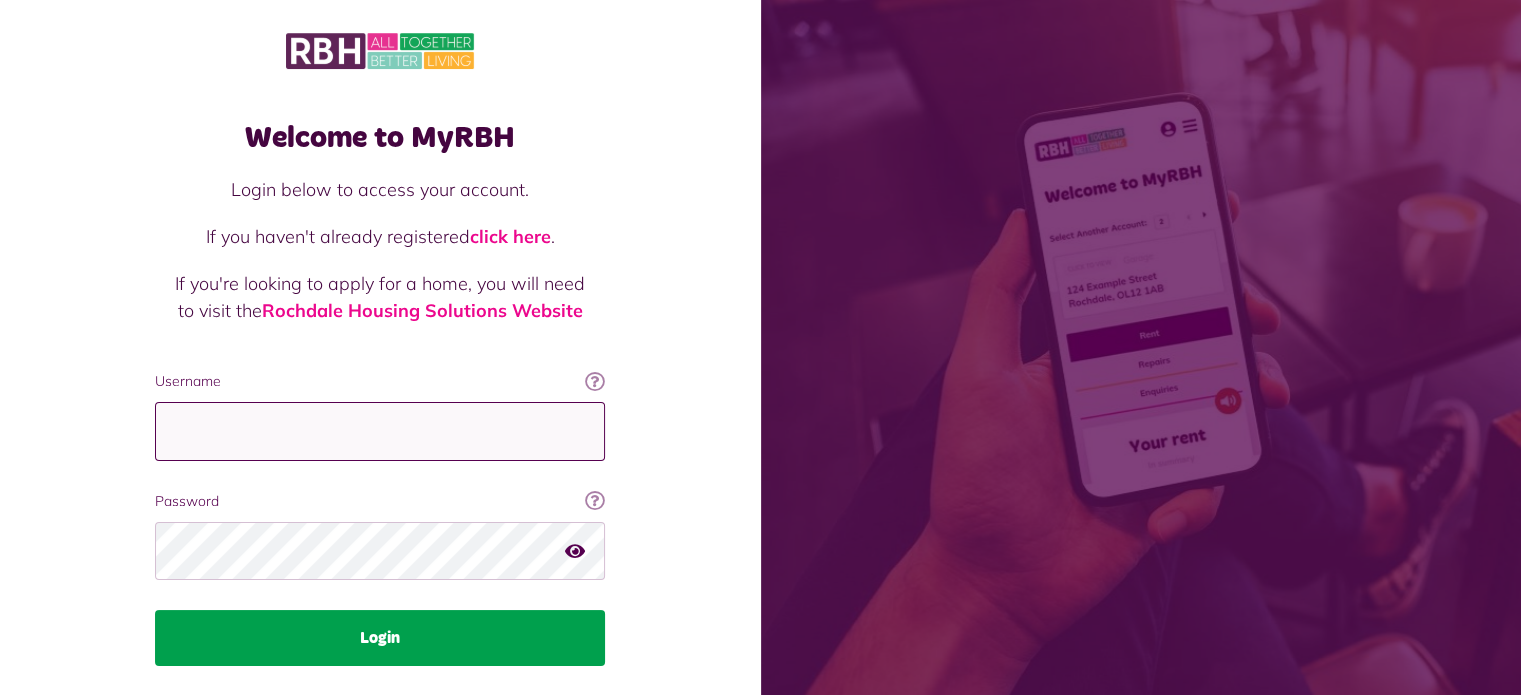 type on "**********" 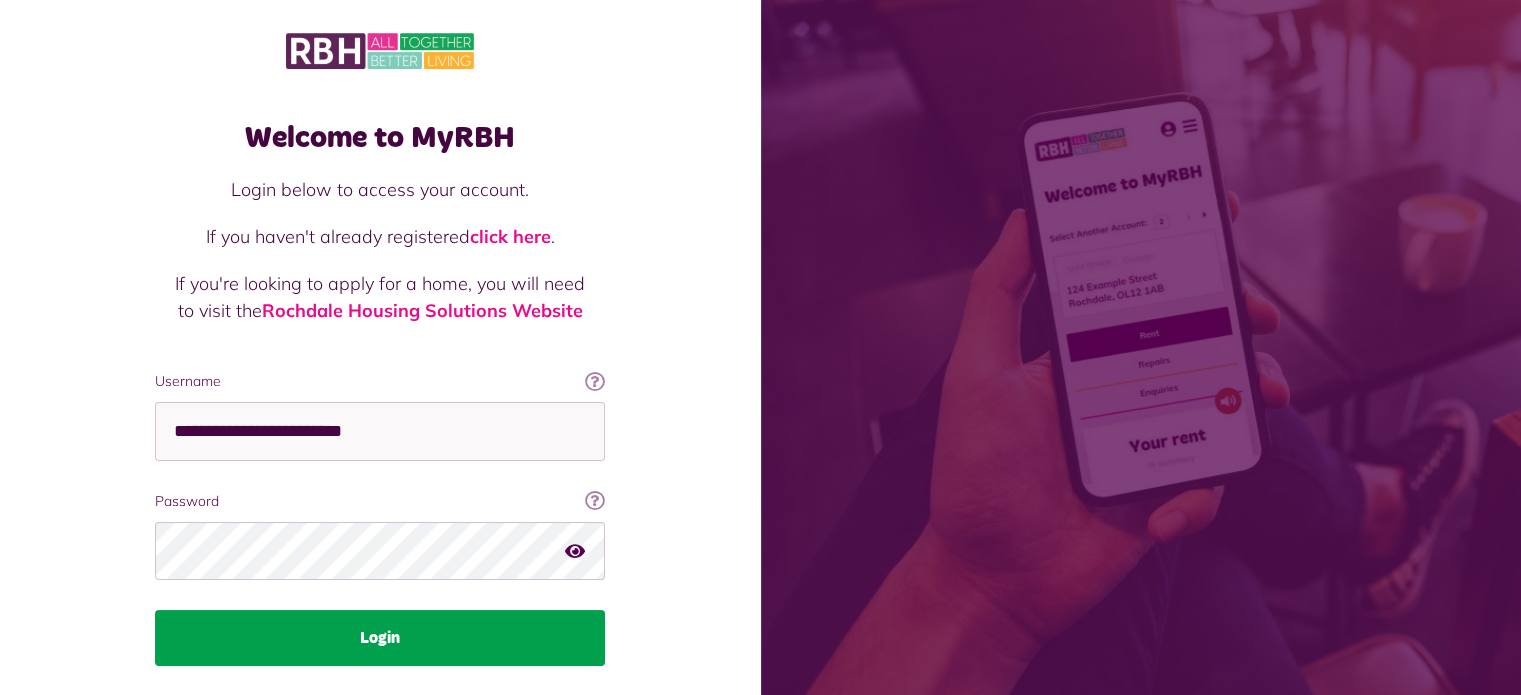 click on "Login" at bounding box center [380, 638] 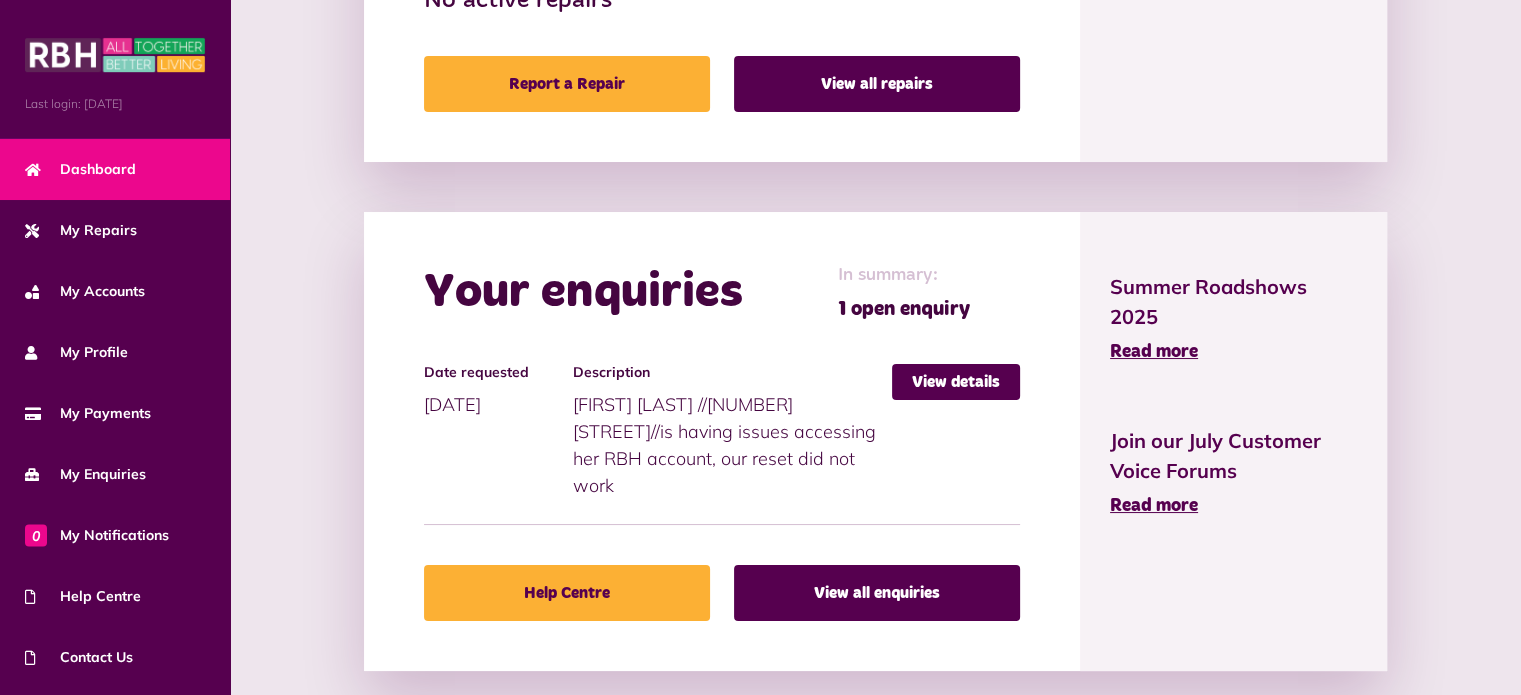 scroll, scrollTop: 1219, scrollLeft: 0, axis: vertical 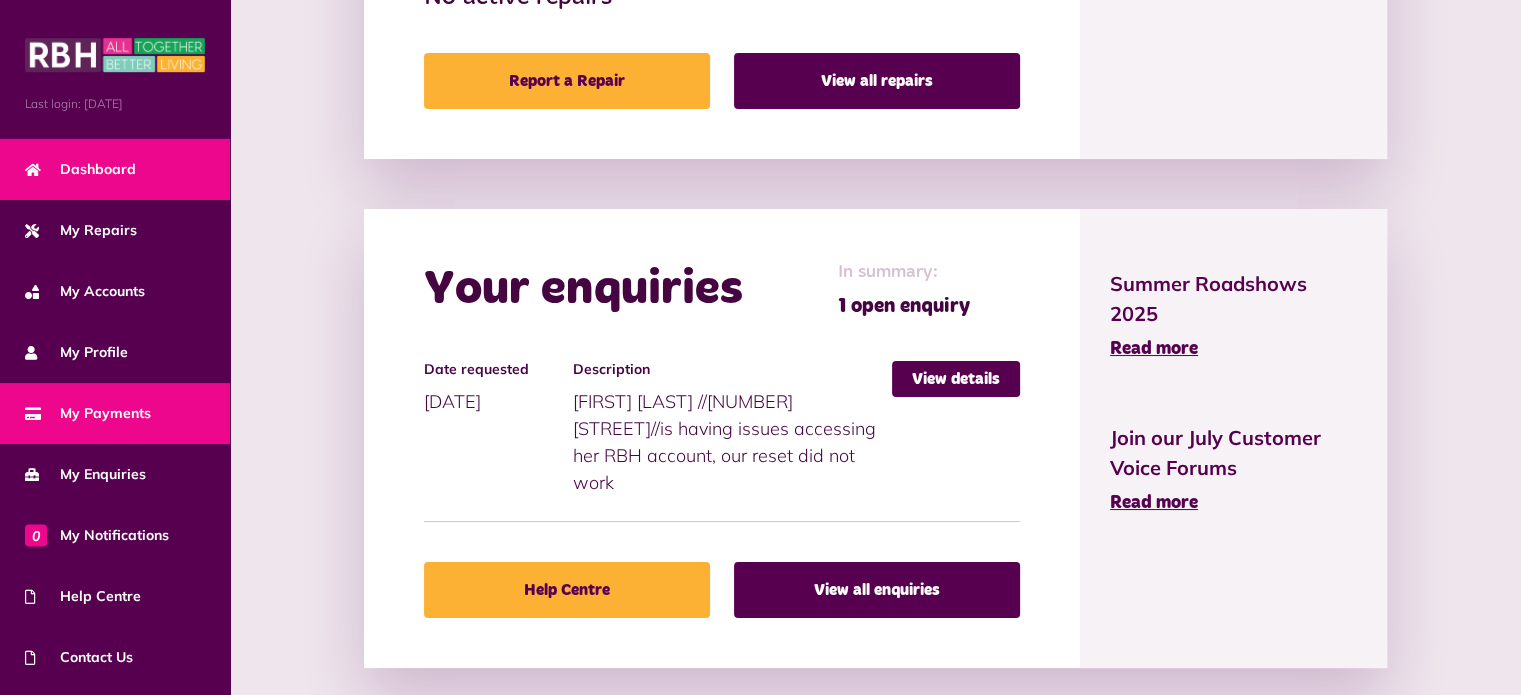 click on "My Payments" at bounding box center [88, 413] 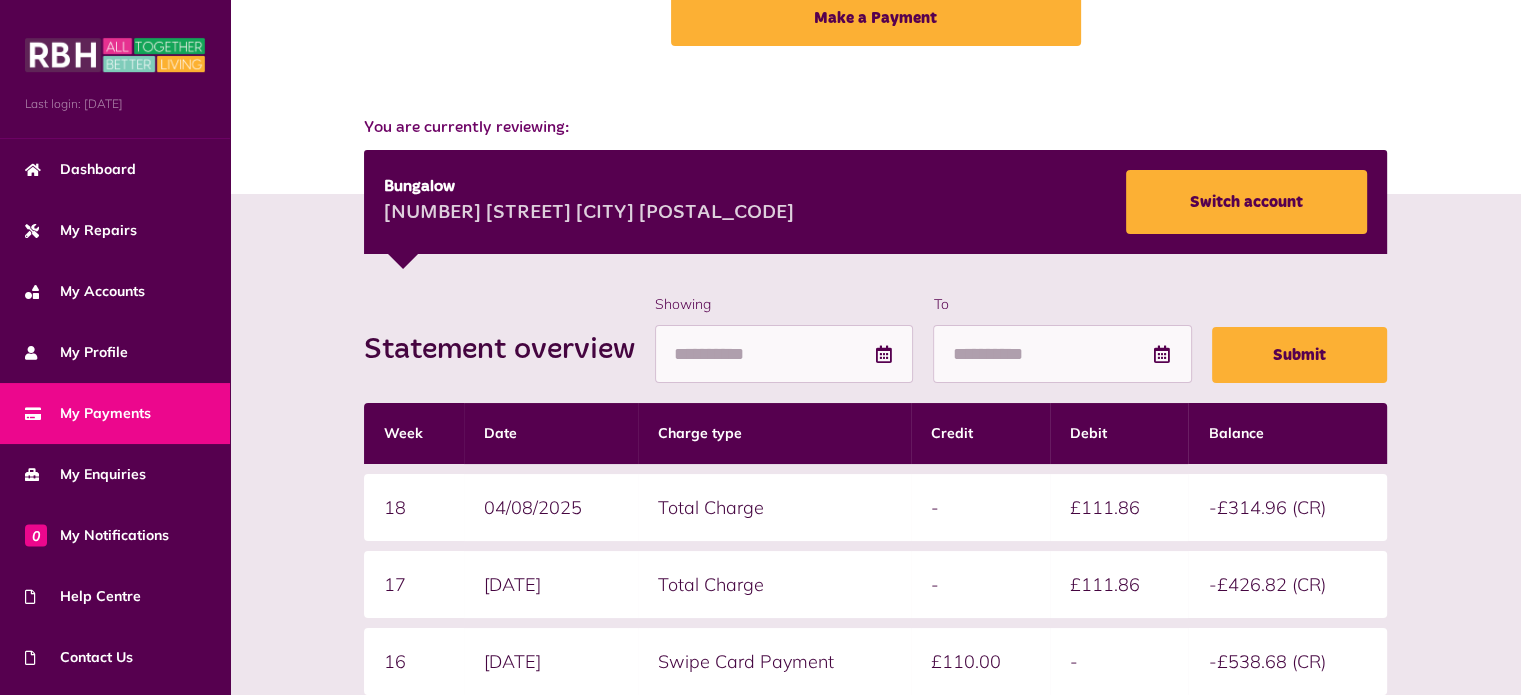 scroll, scrollTop: 108, scrollLeft: 0, axis: vertical 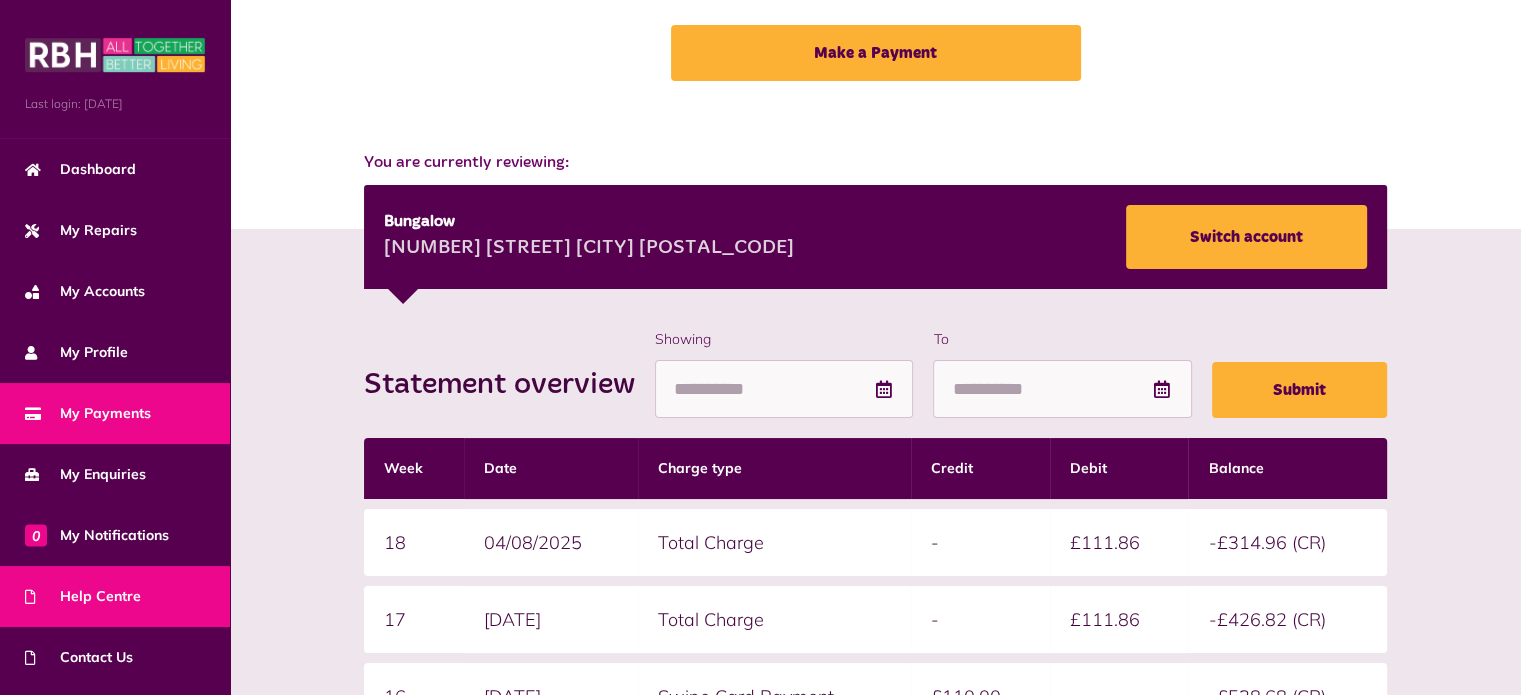 click on "Help Centre" at bounding box center (83, 596) 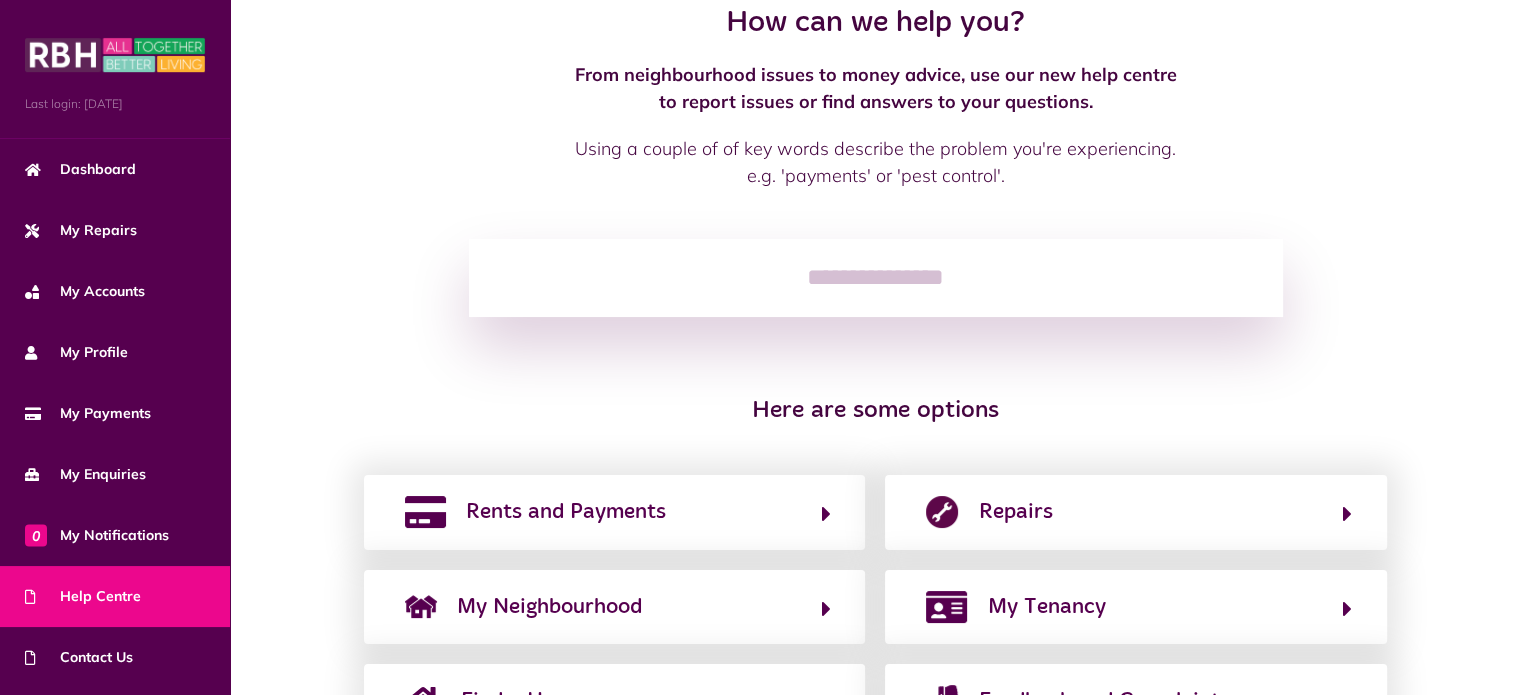 scroll, scrollTop: 200, scrollLeft: 0, axis: vertical 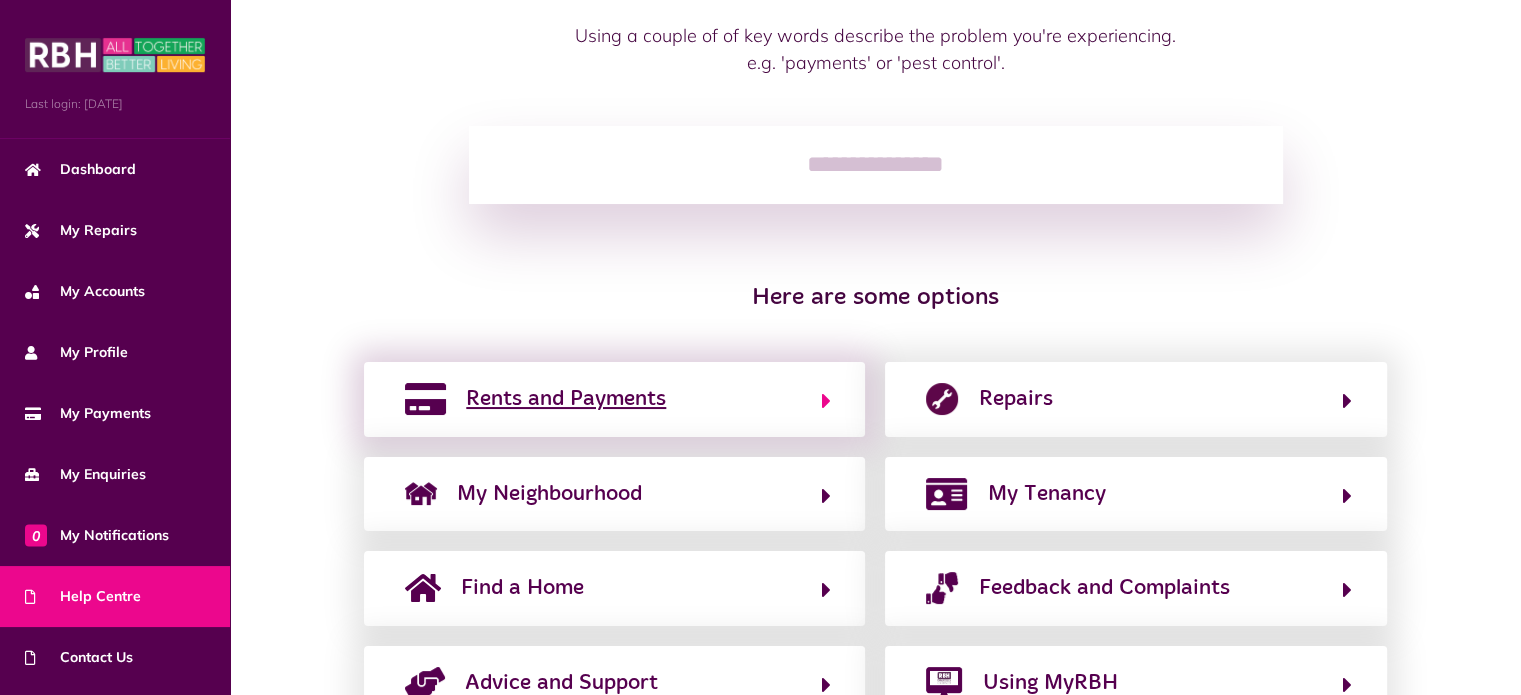 click on "Rents and Payments" 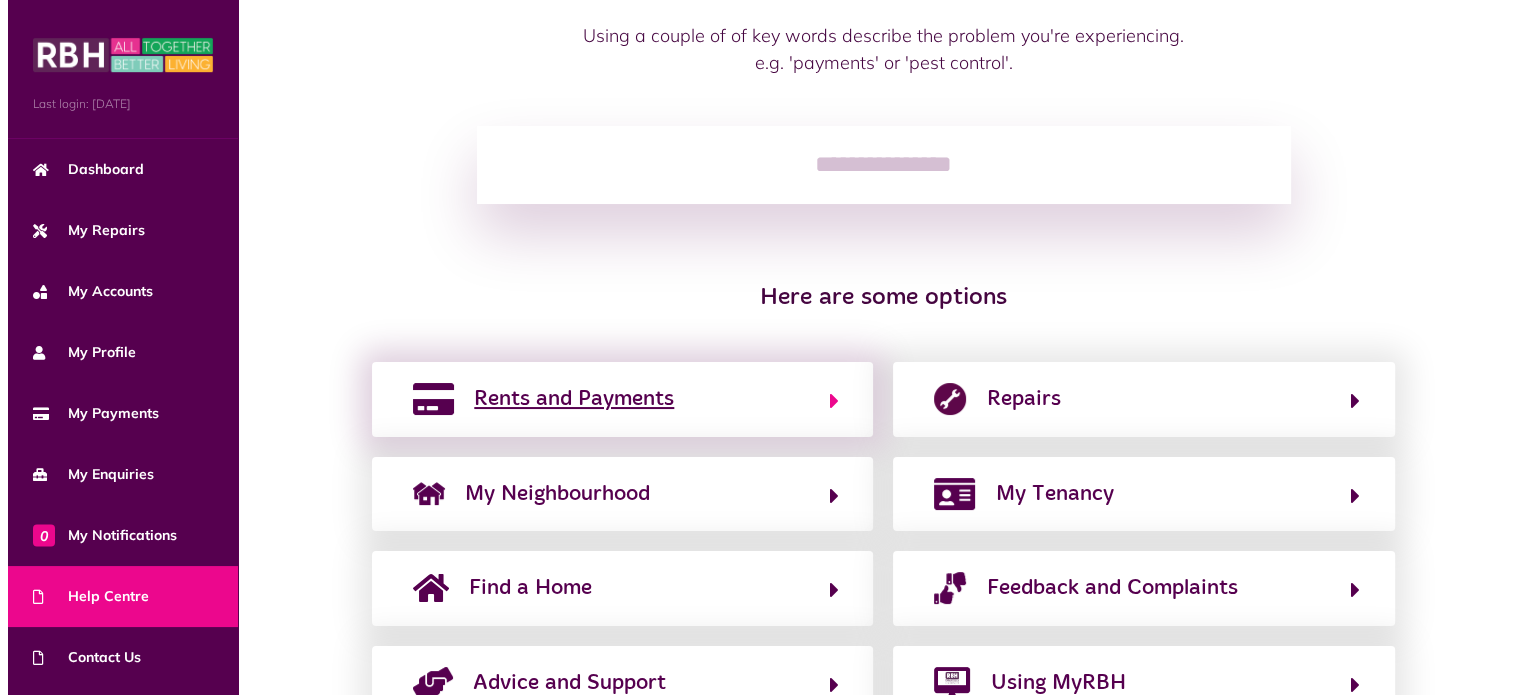 scroll, scrollTop: 0, scrollLeft: 0, axis: both 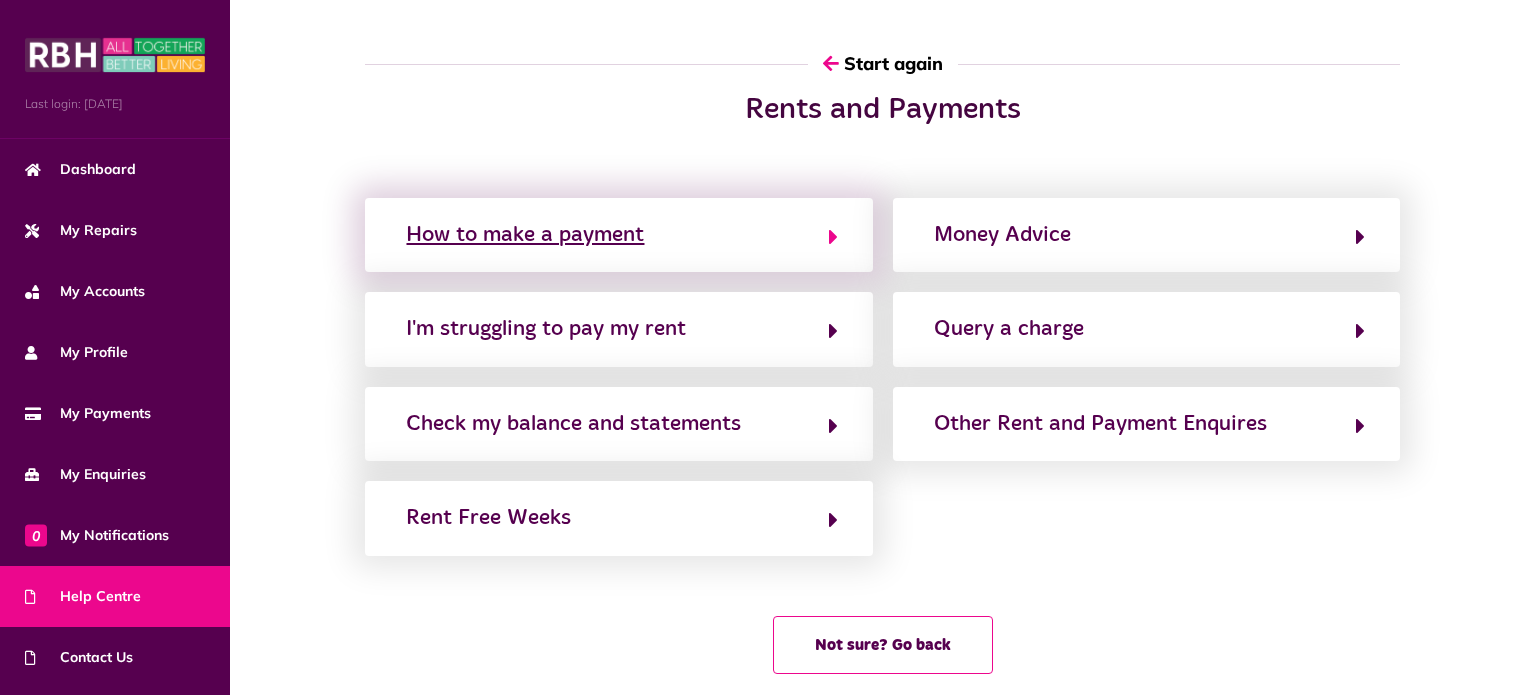 click on "How to make a payment" 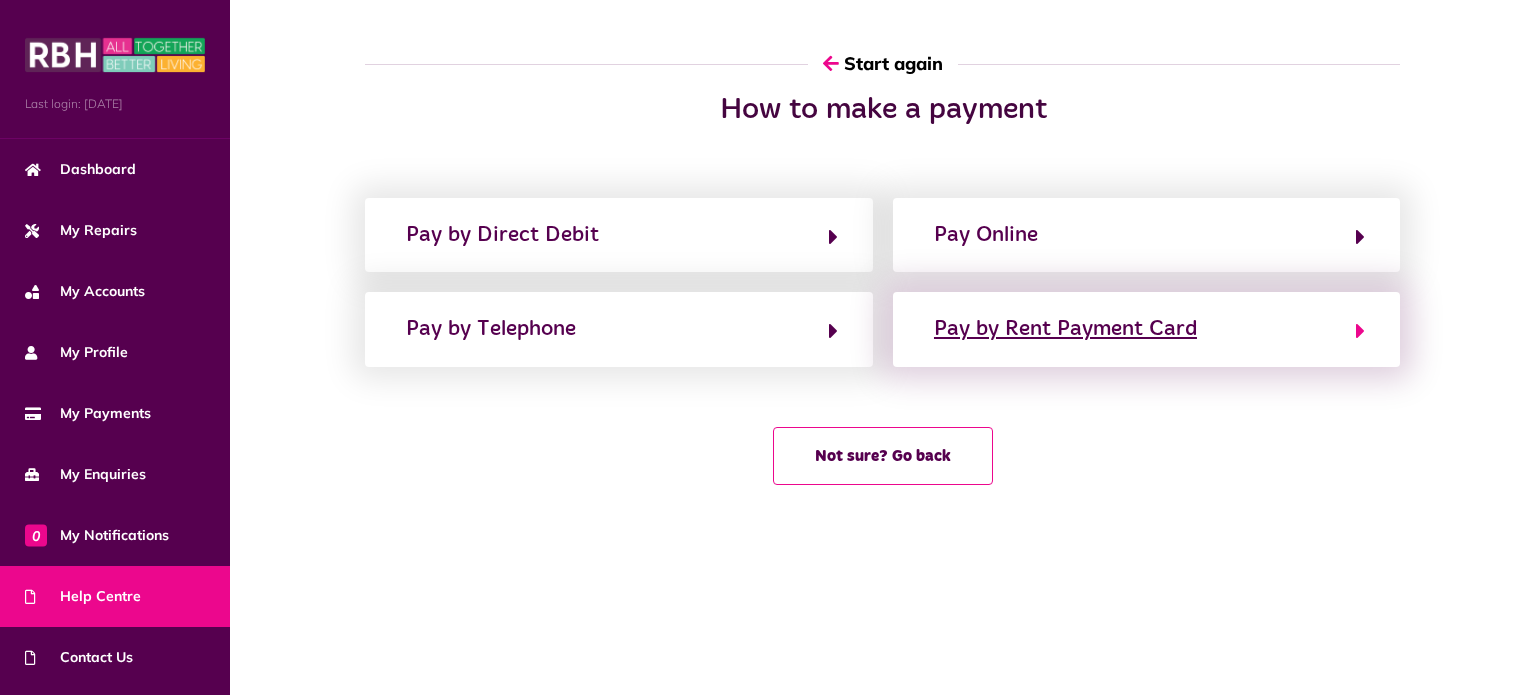 click on "Pay by Rent Payment Card" 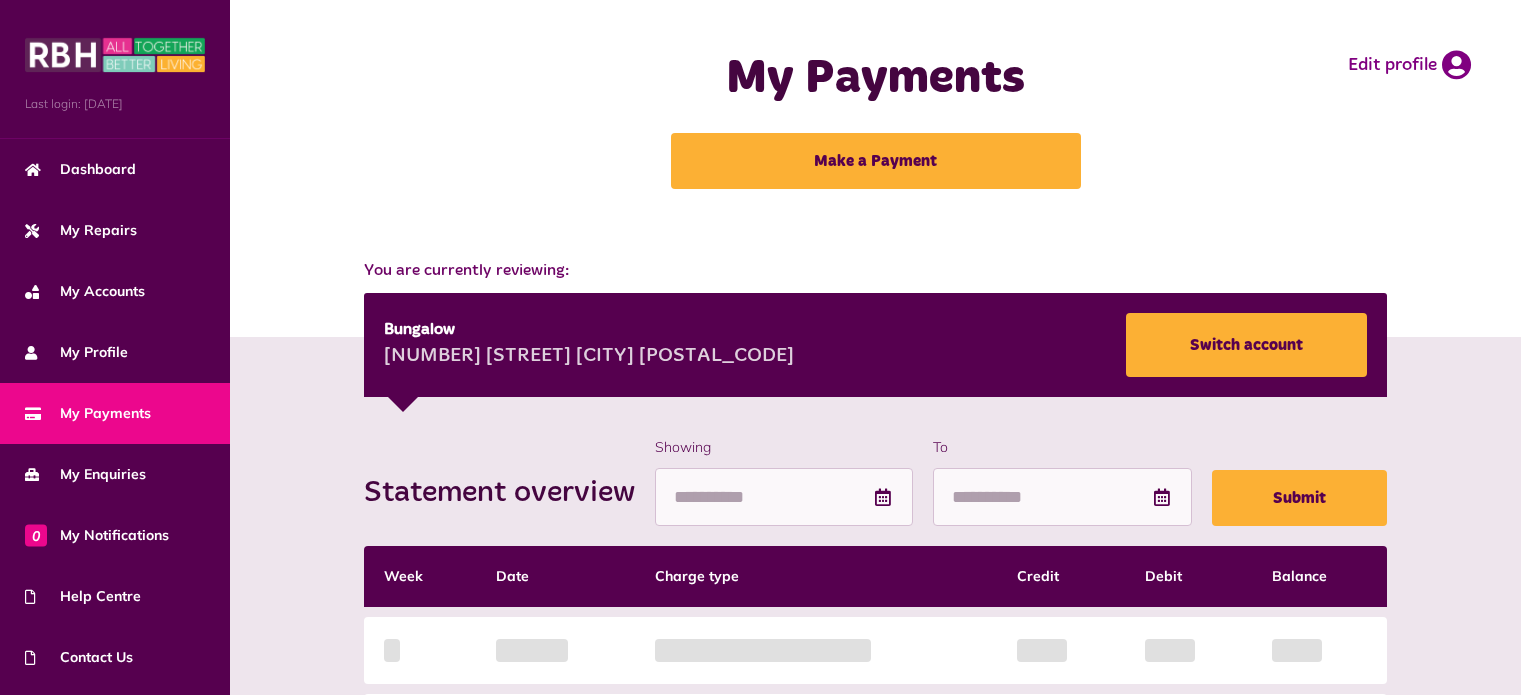 scroll, scrollTop: 110, scrollLeft: 0, axis: vertical 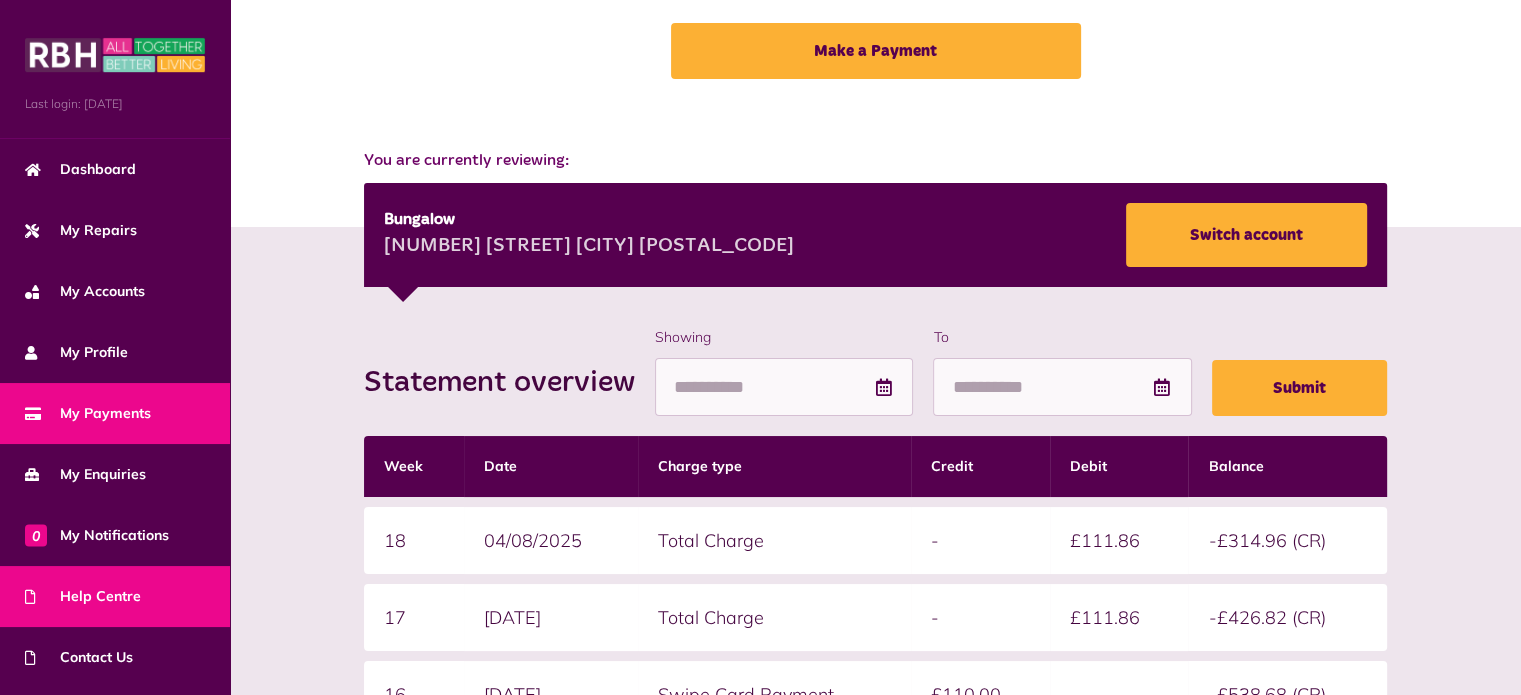 click on "Help Centre" at bounding box center [115, 596] 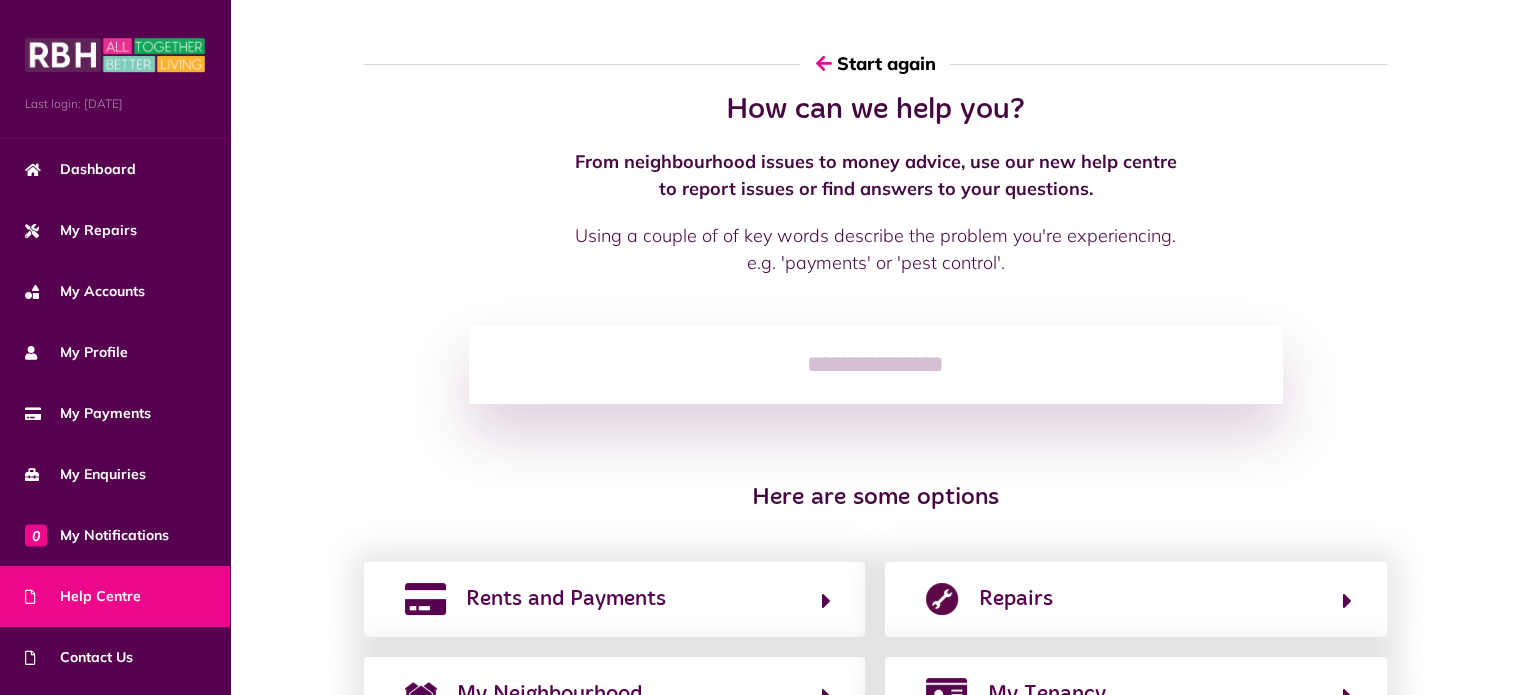 scroll, scrollTop: 200, scrollLeft: 0, axis: vertical 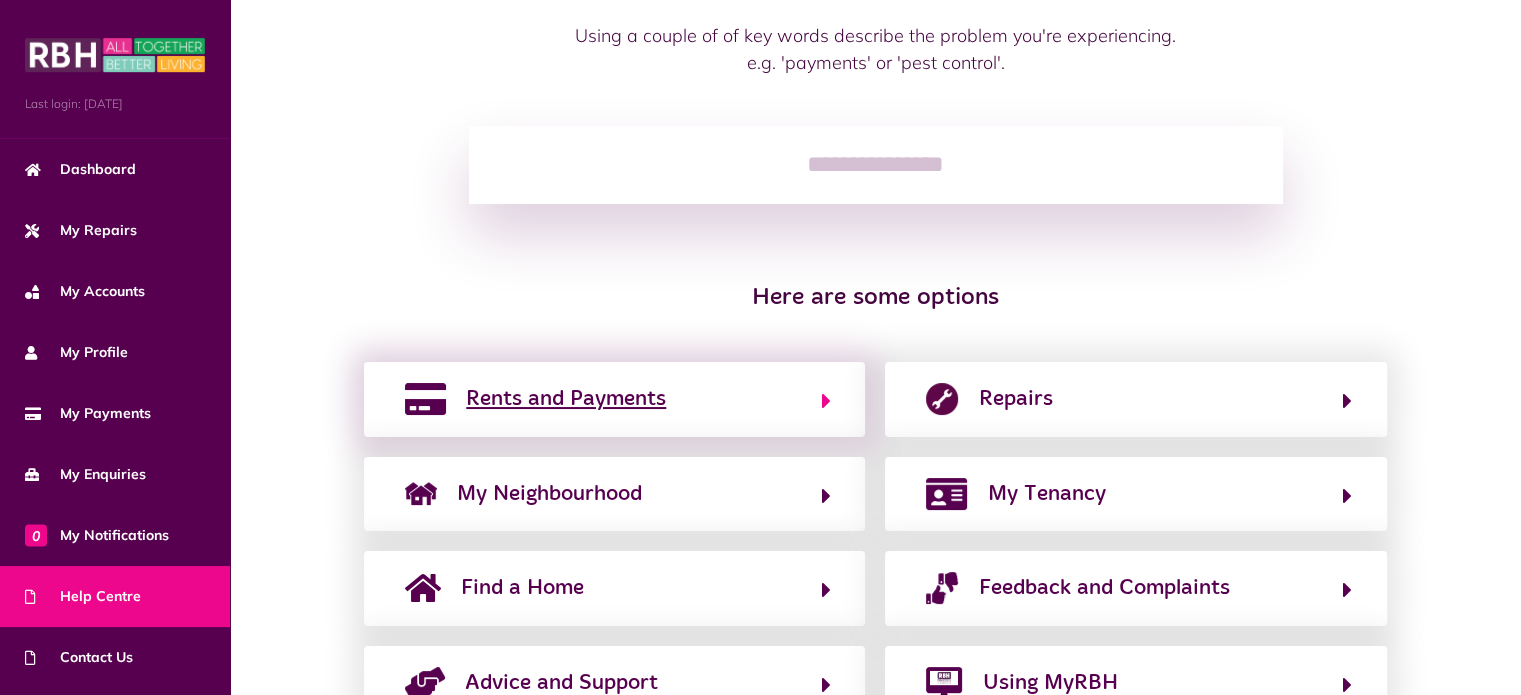 click on "Rents and Payments" 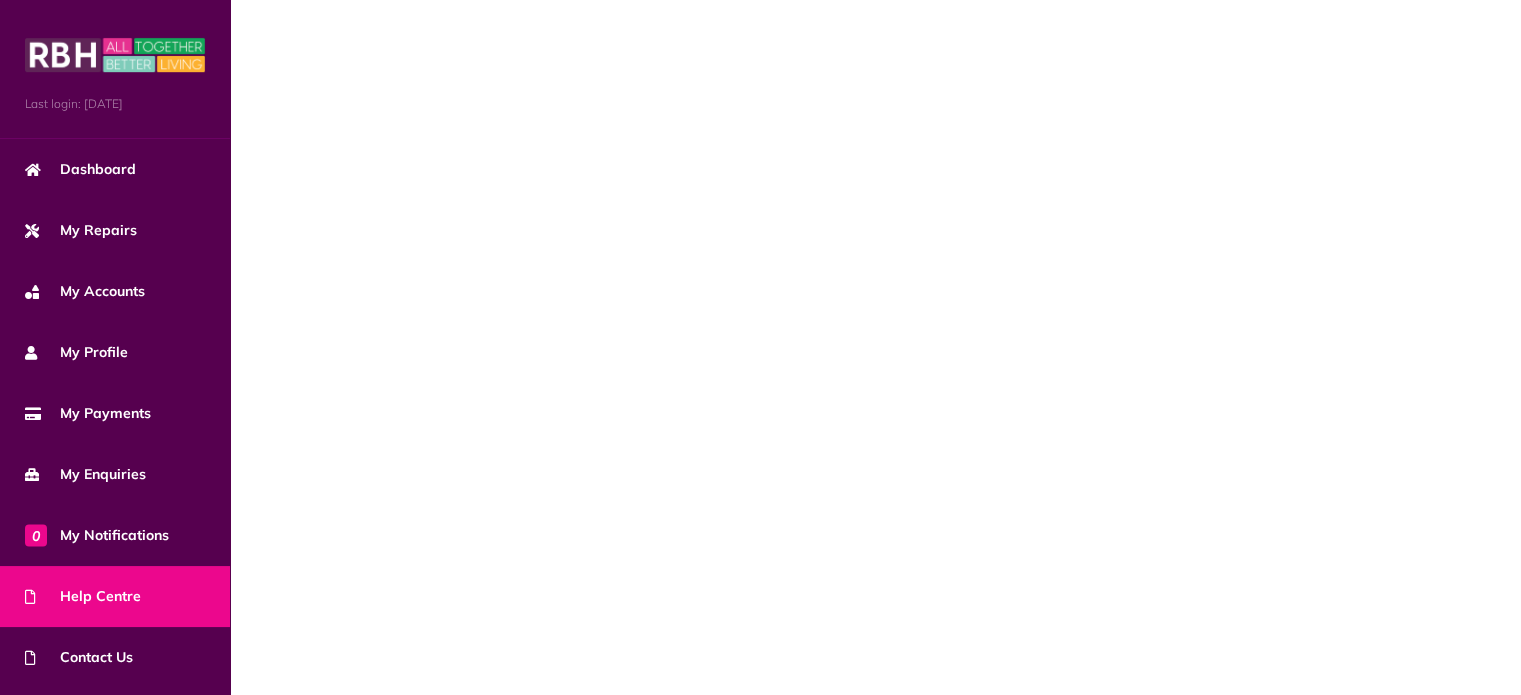 scroll, scrollTop: 0, scrollLeft: 0, axis: both 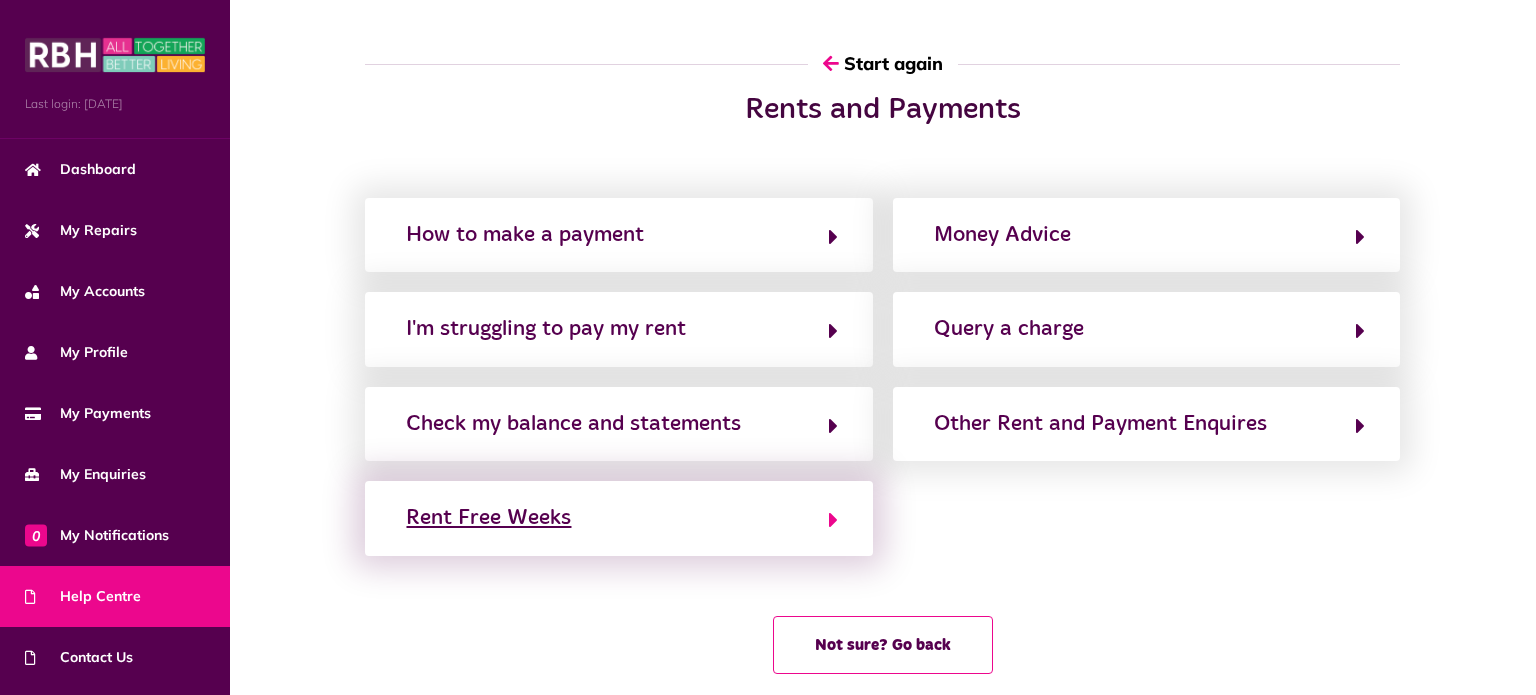 click on "Rent Free Weeks" 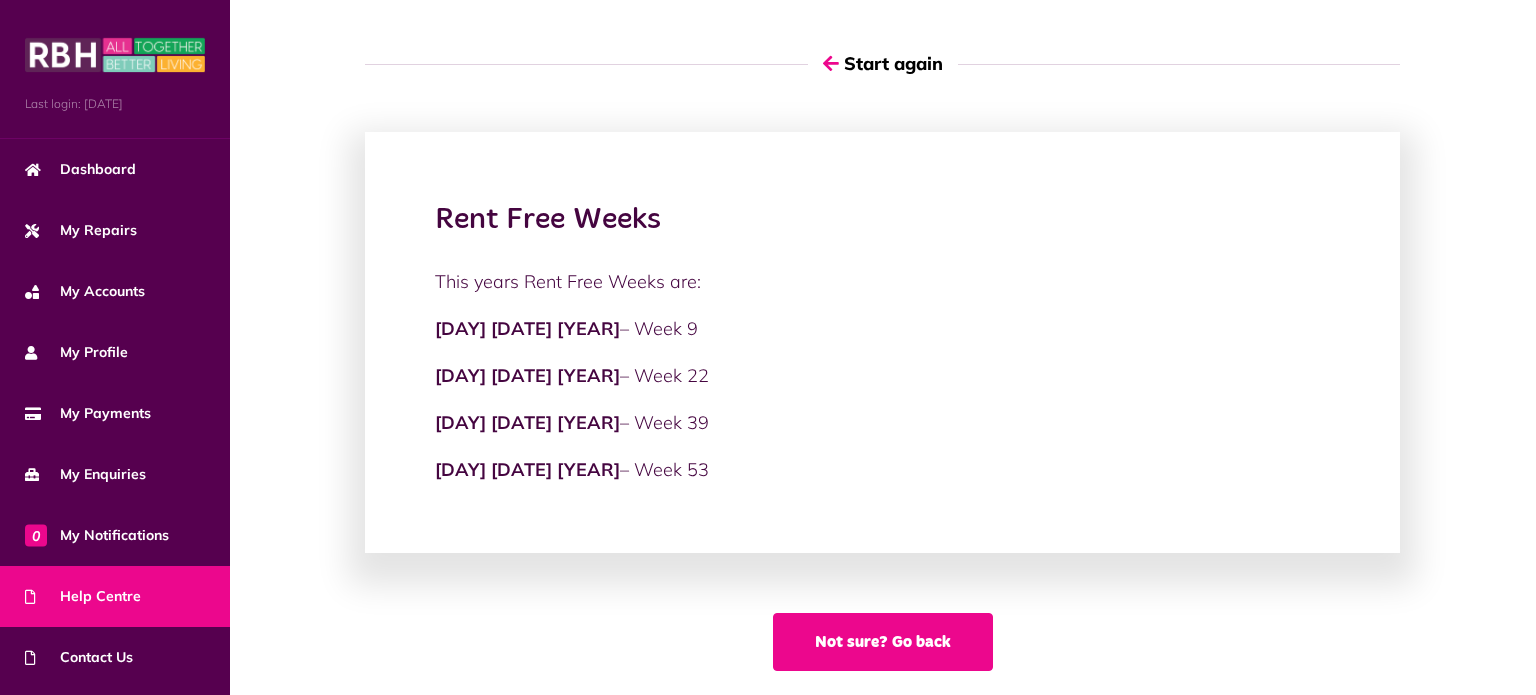 click on "Not sure? Go back" 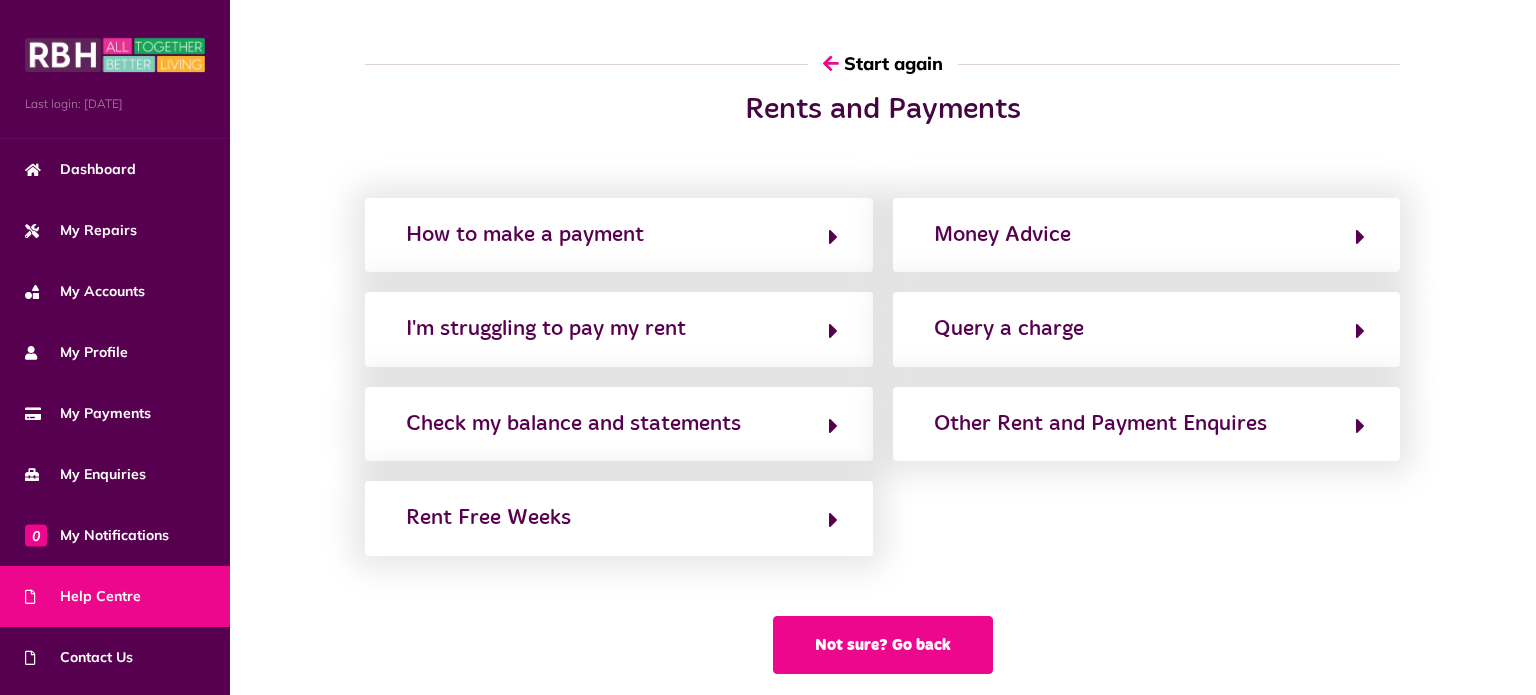 click on "Not sure? Go back" 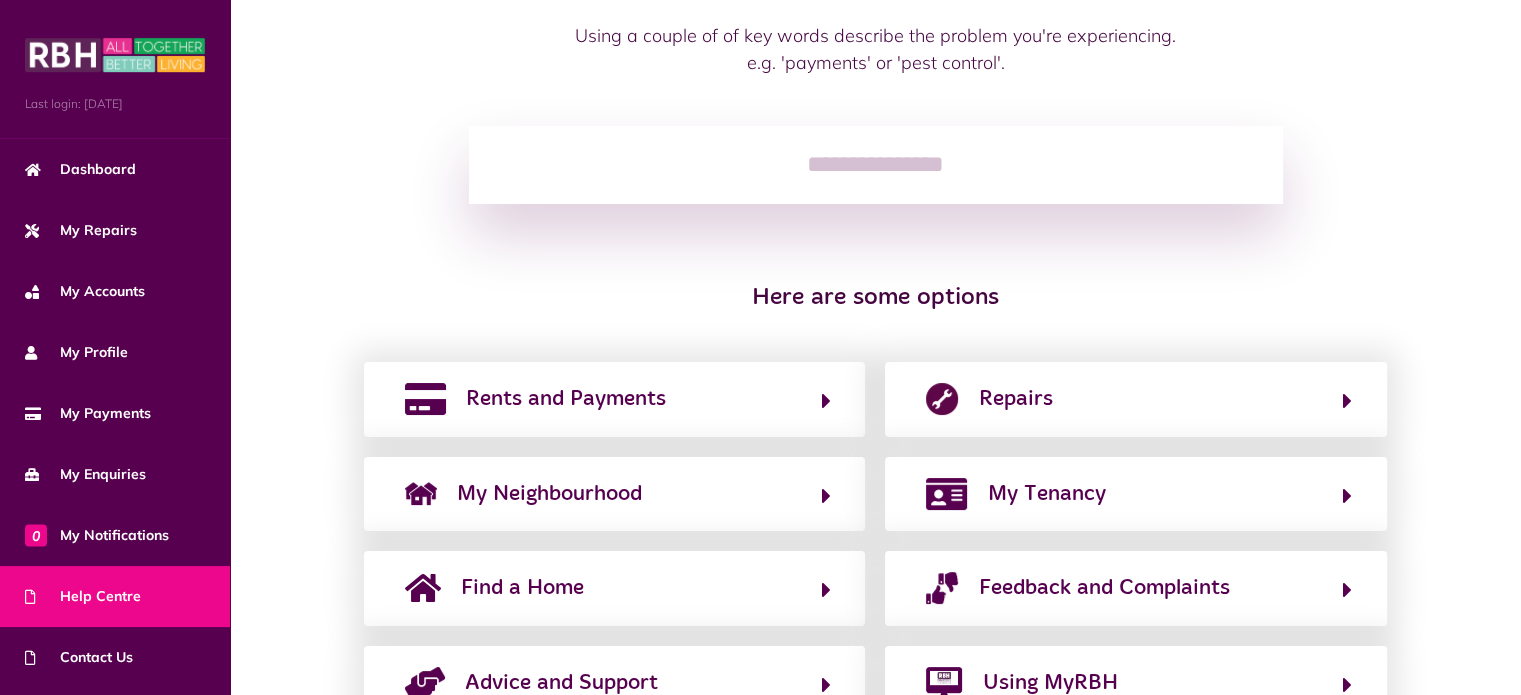 scroll, scrollTop: 284, scrollLeft: 0, axis: vertical 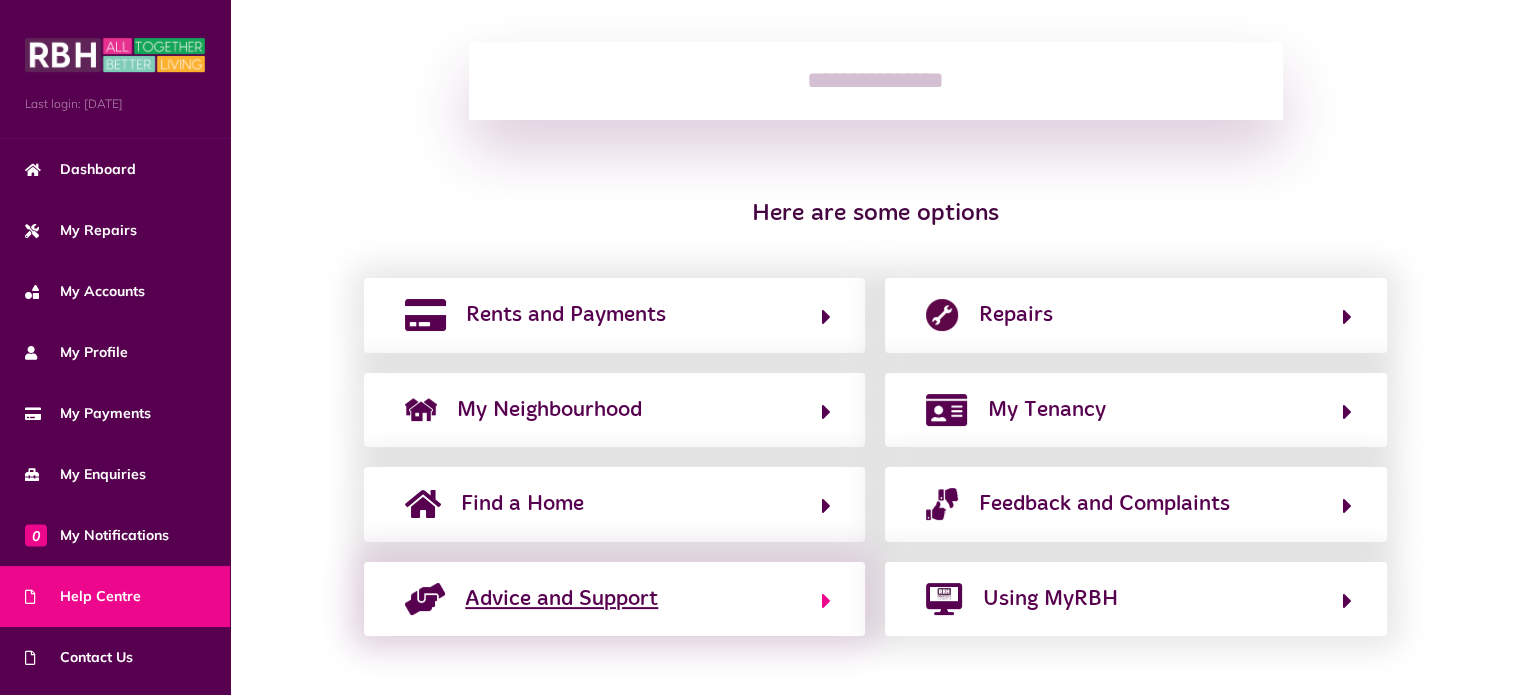 click on "Advice and Support" 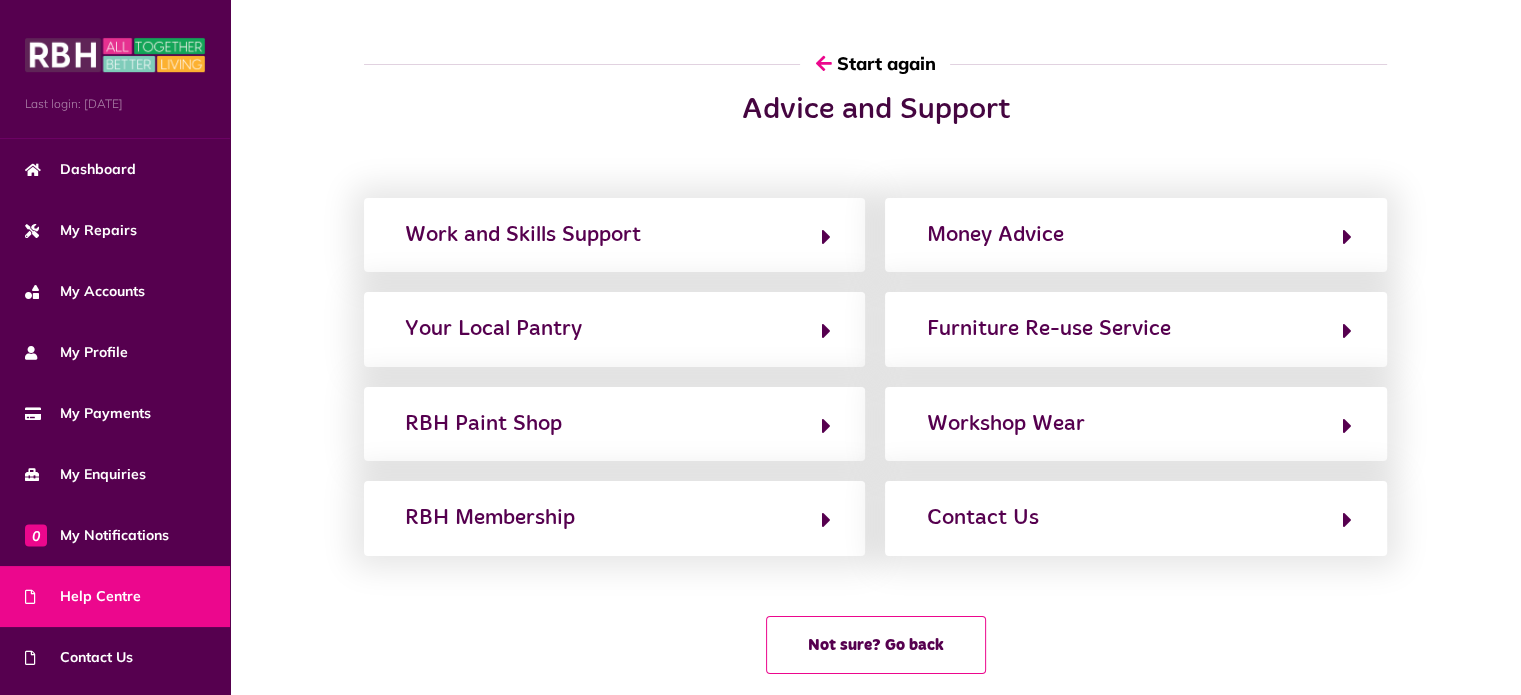 scroll, scrollTop: 0, scrollLeft: 0, axis: both 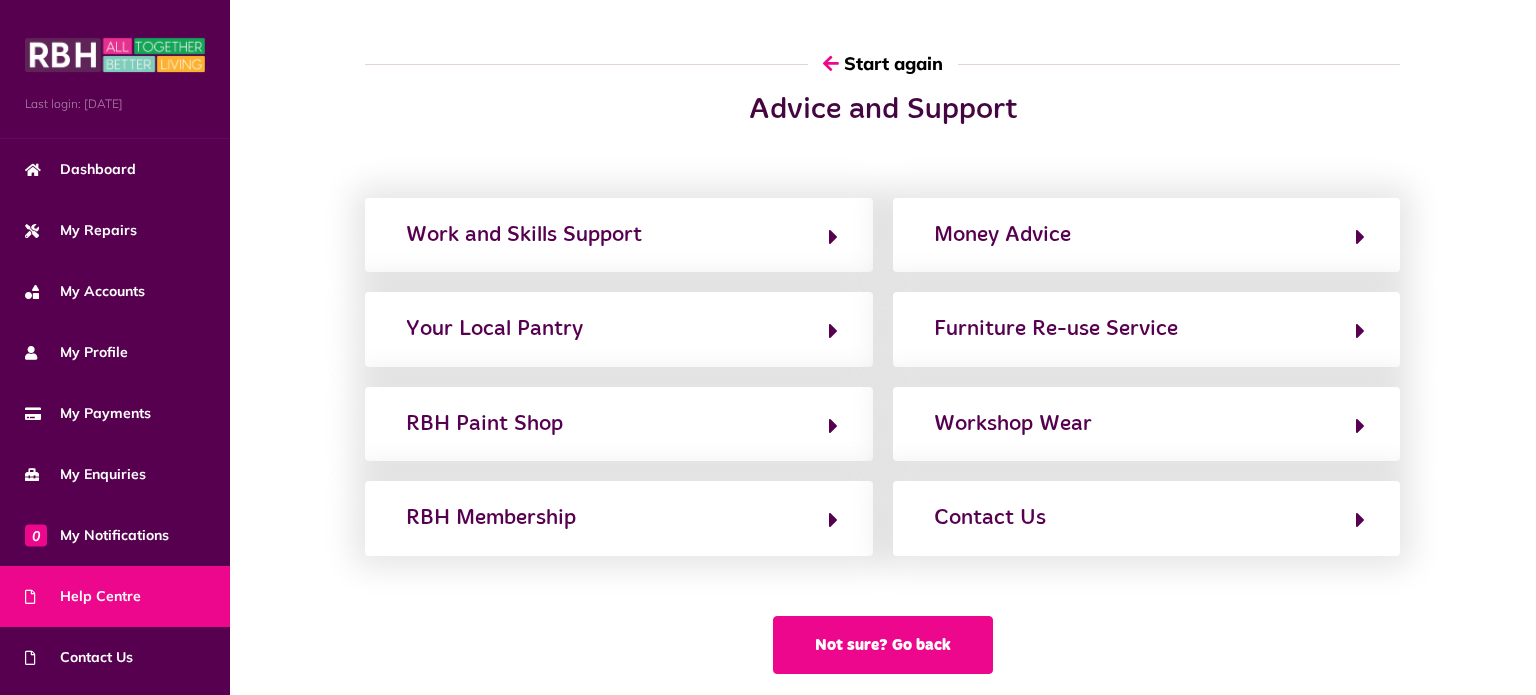 click on "Not sure? Go back" 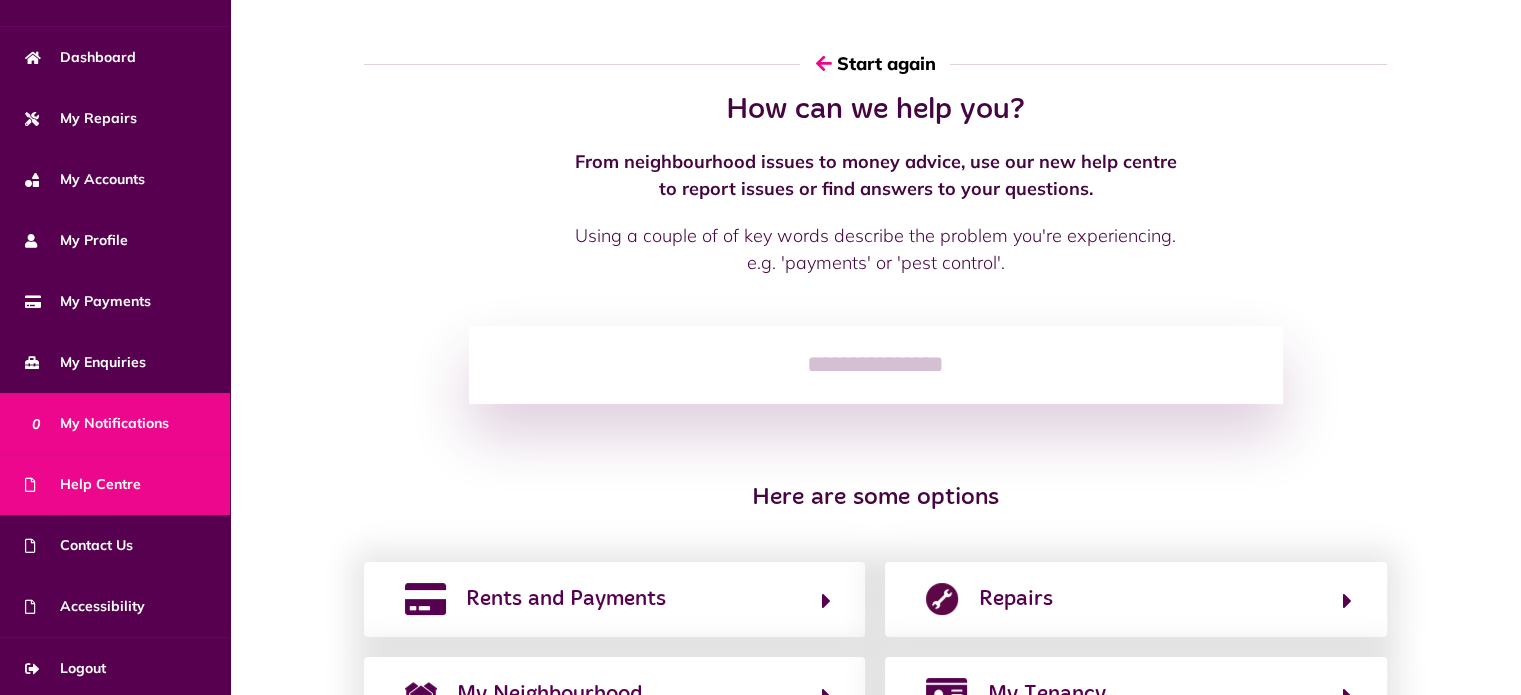 scroll, scrollTop: 113, scrollLeft: 0, axis: vertical 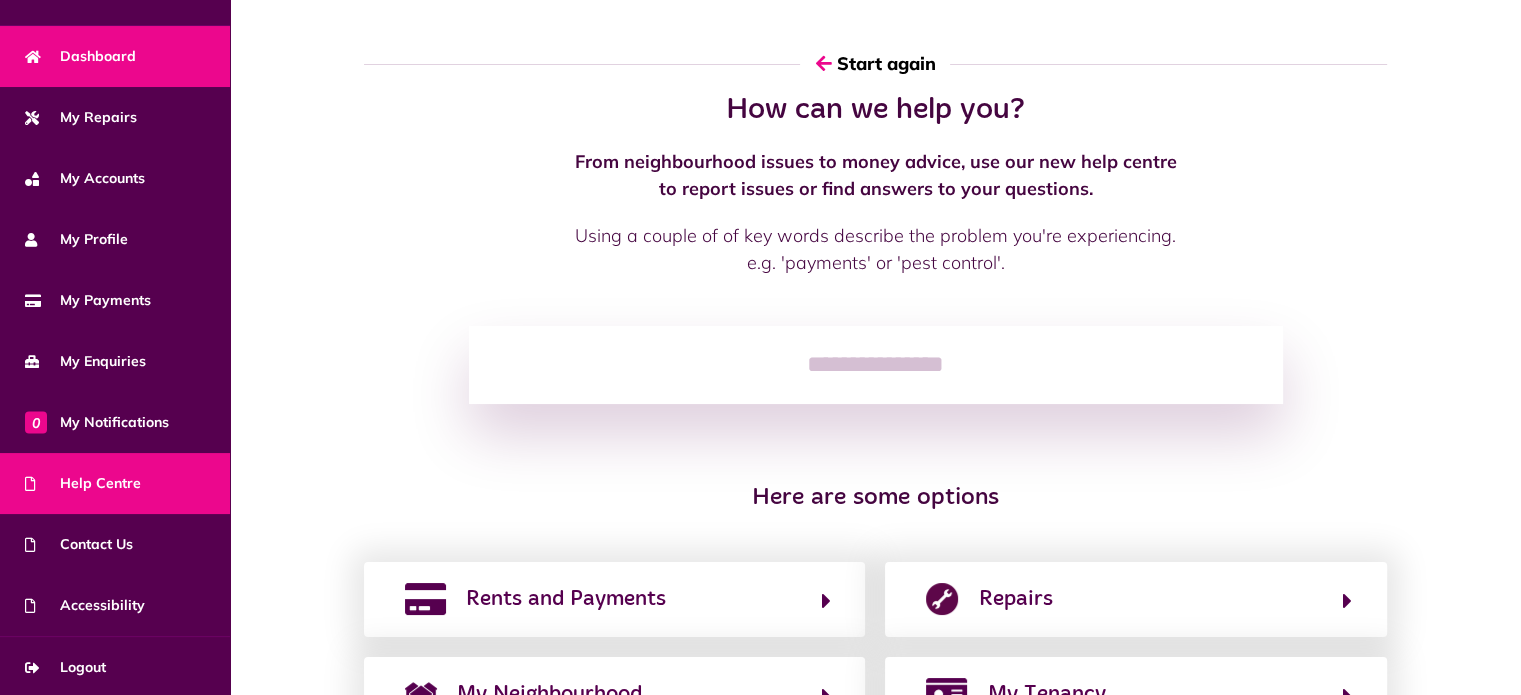 click on "Dashboard" at bounding box center (80, 56) 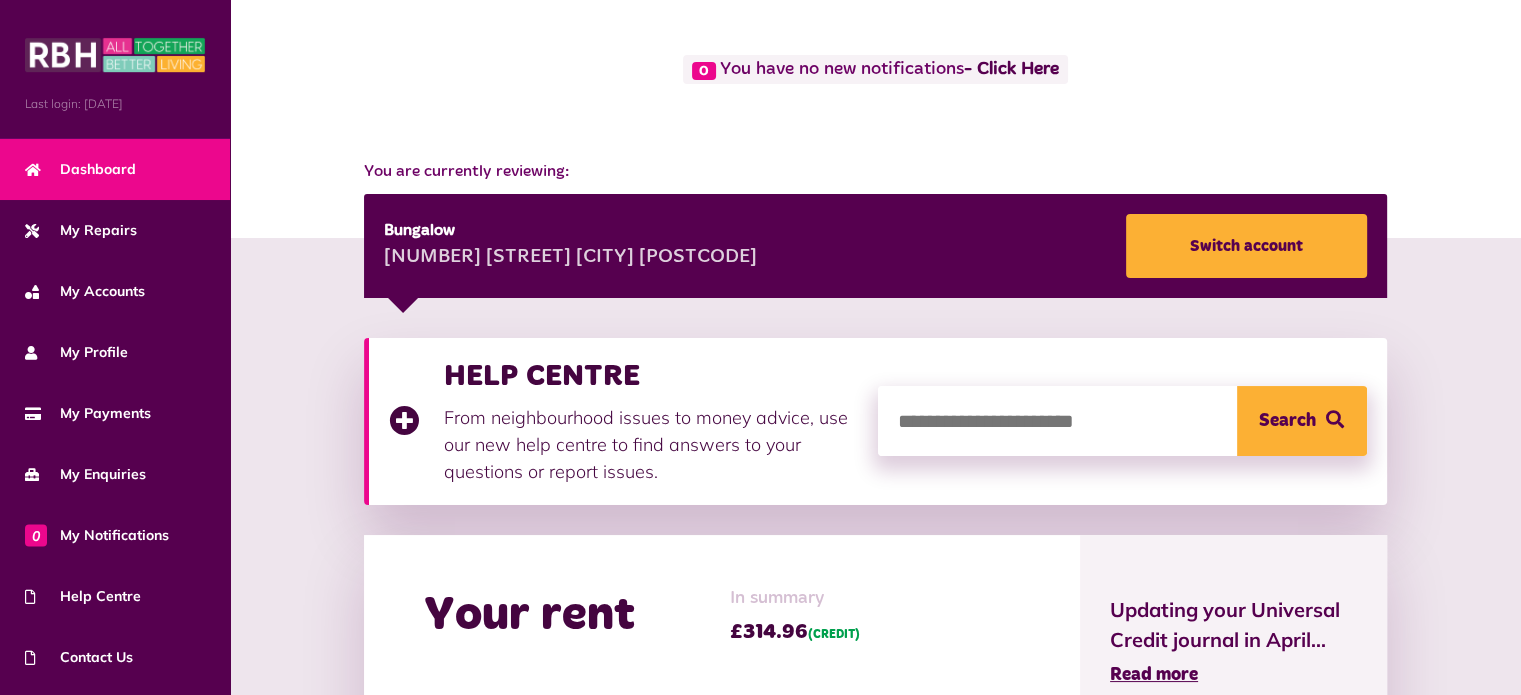 scroll, scrollTop: 300, scrollLeft: 0, axis: vertical 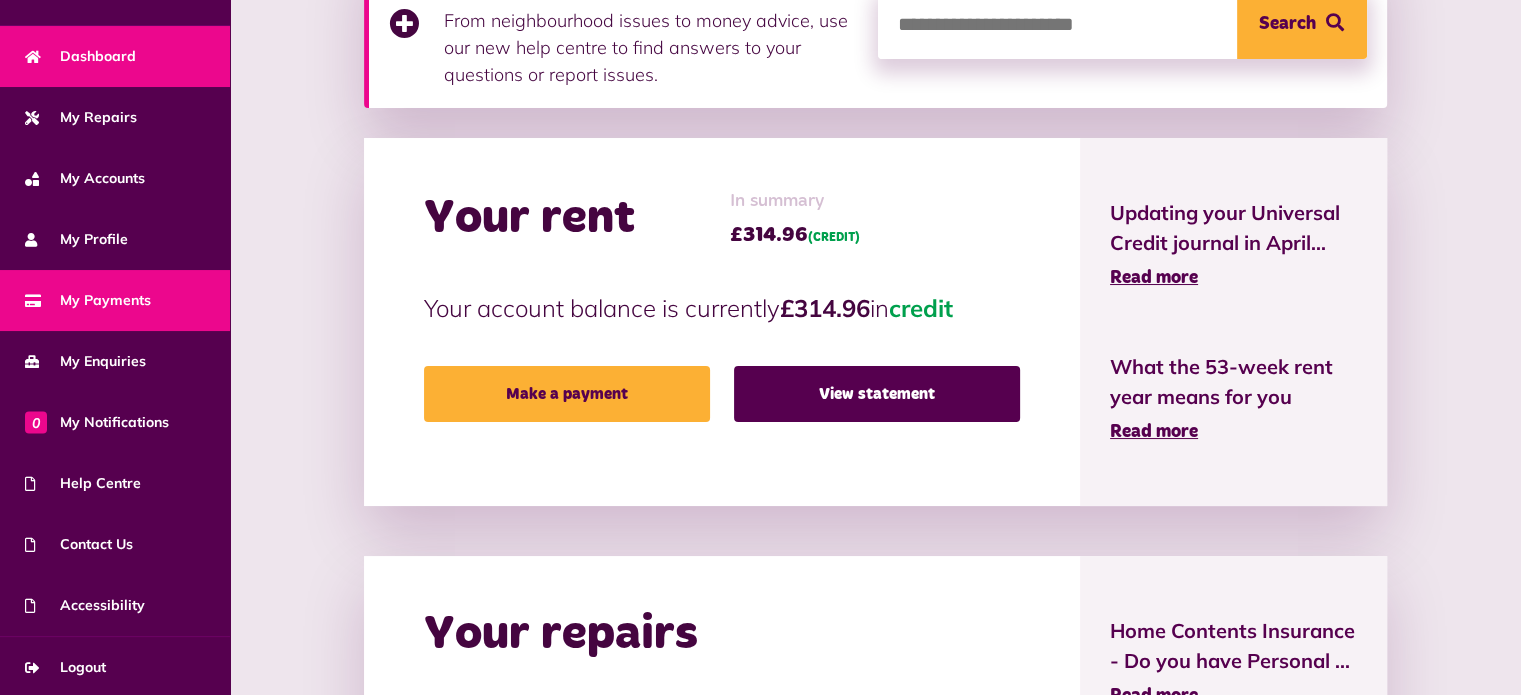 click on "My Payments" at bounding box center [88, 300] 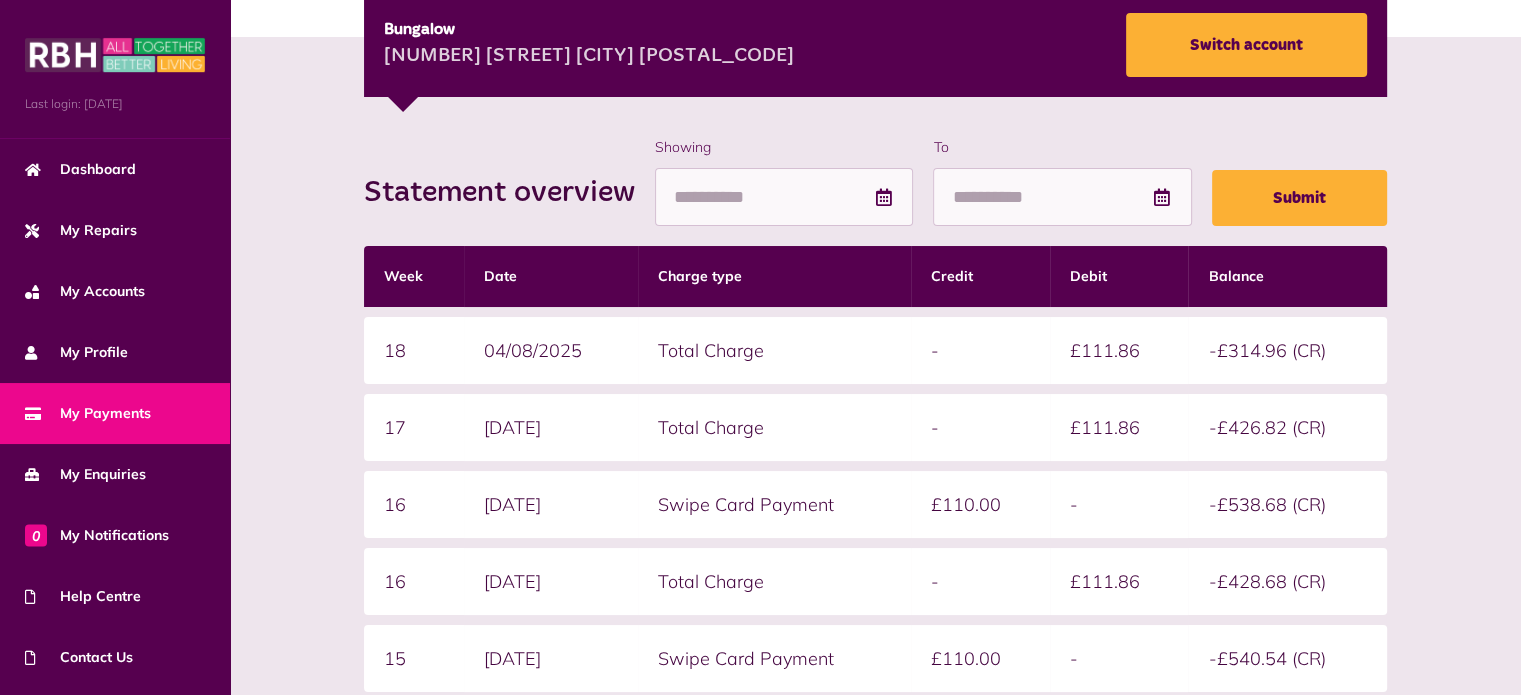scroll, scrollTop: 400, scrollLeft: 0, axis: vertical 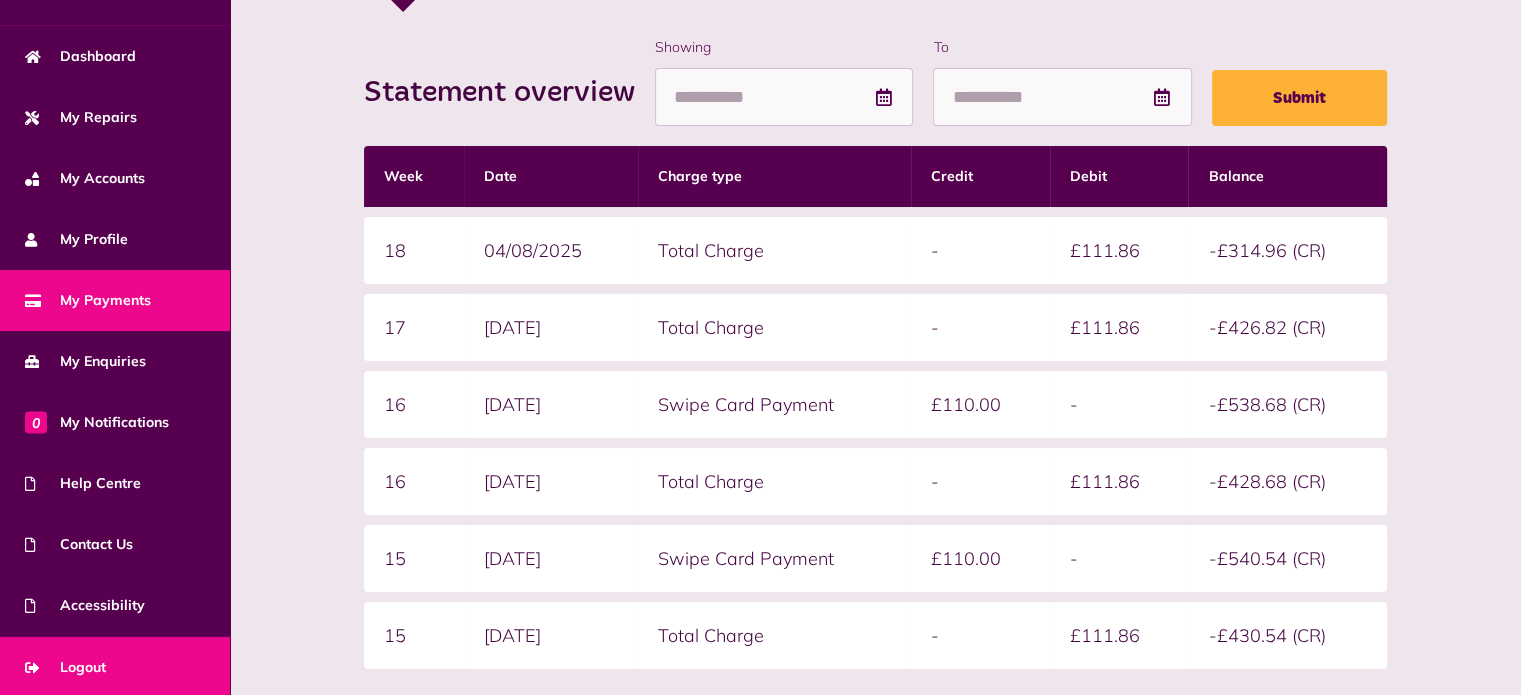 click on "Logout" at bounding box center (65, 667) 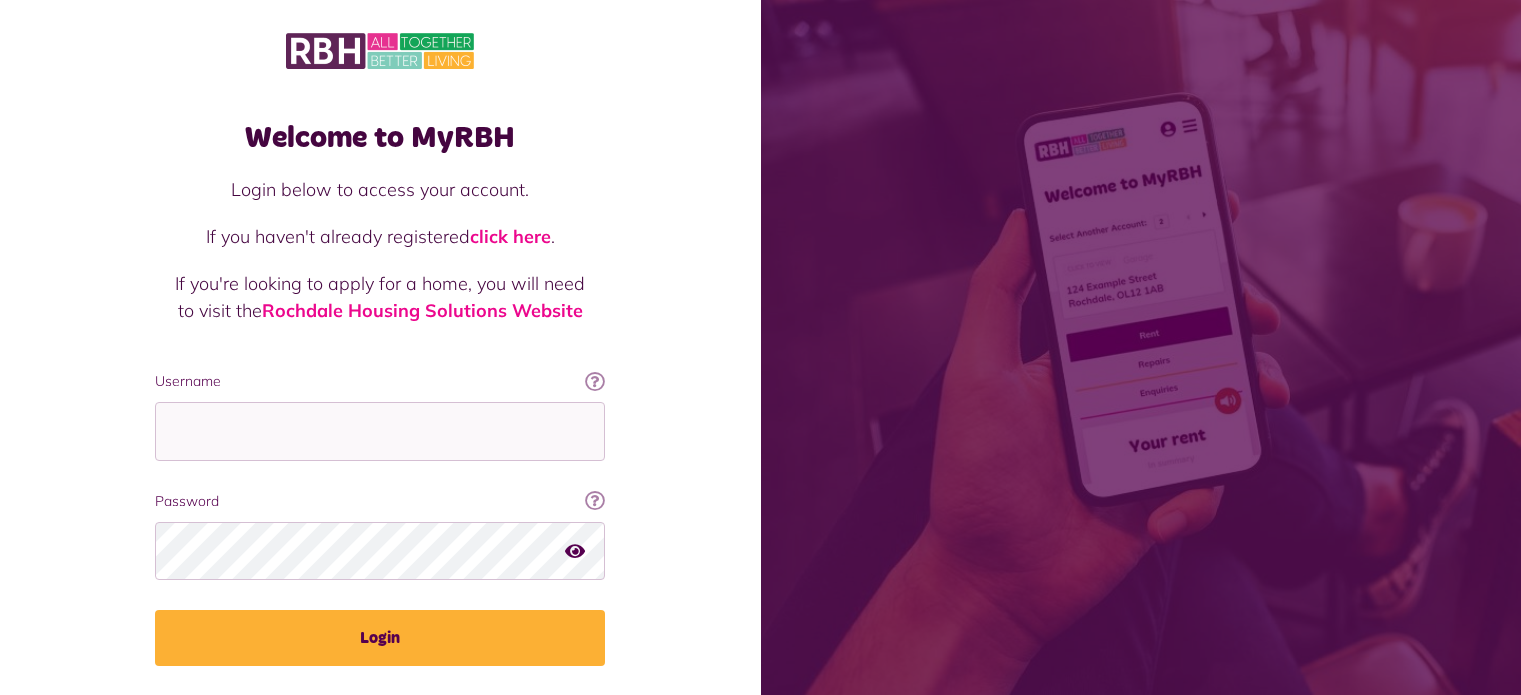 scroll, scrollTop: 0, scrollLeft: 0, axis: both 